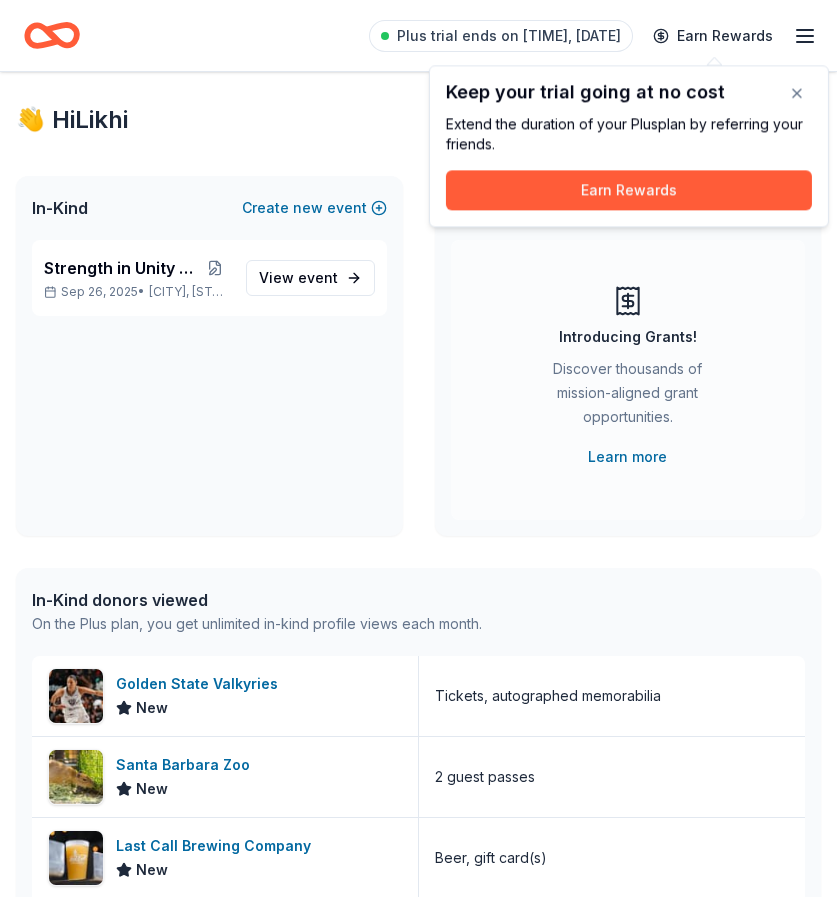 scroll, scrollTop: 0, scrollLeft: 0, axis: both 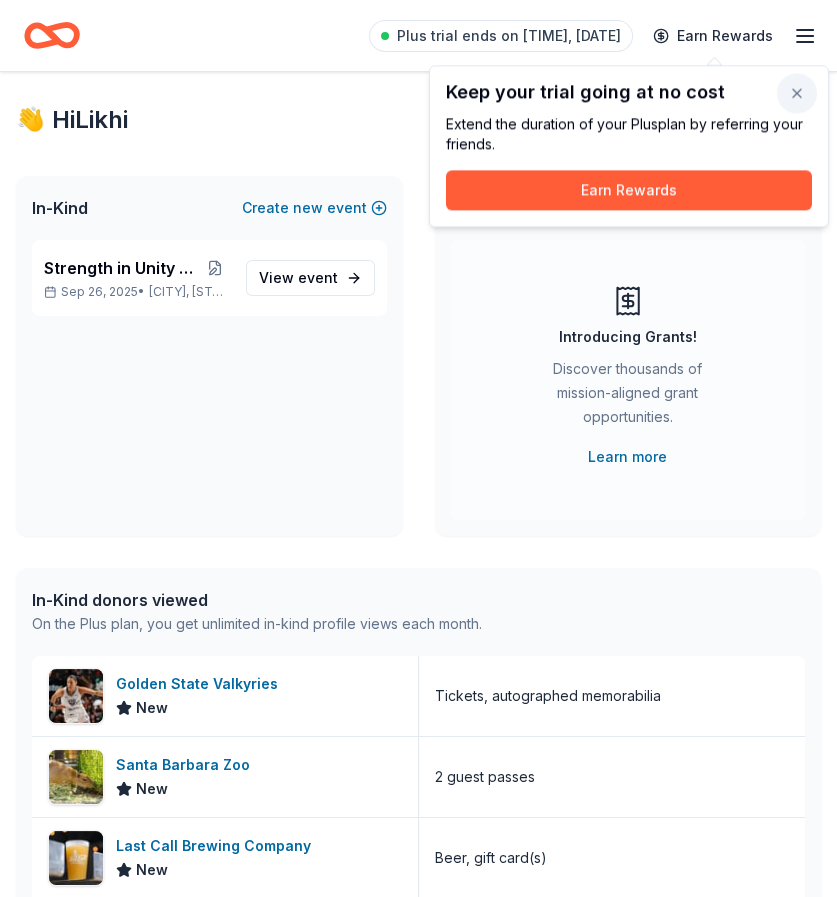 click at bounding box center (797, 93) 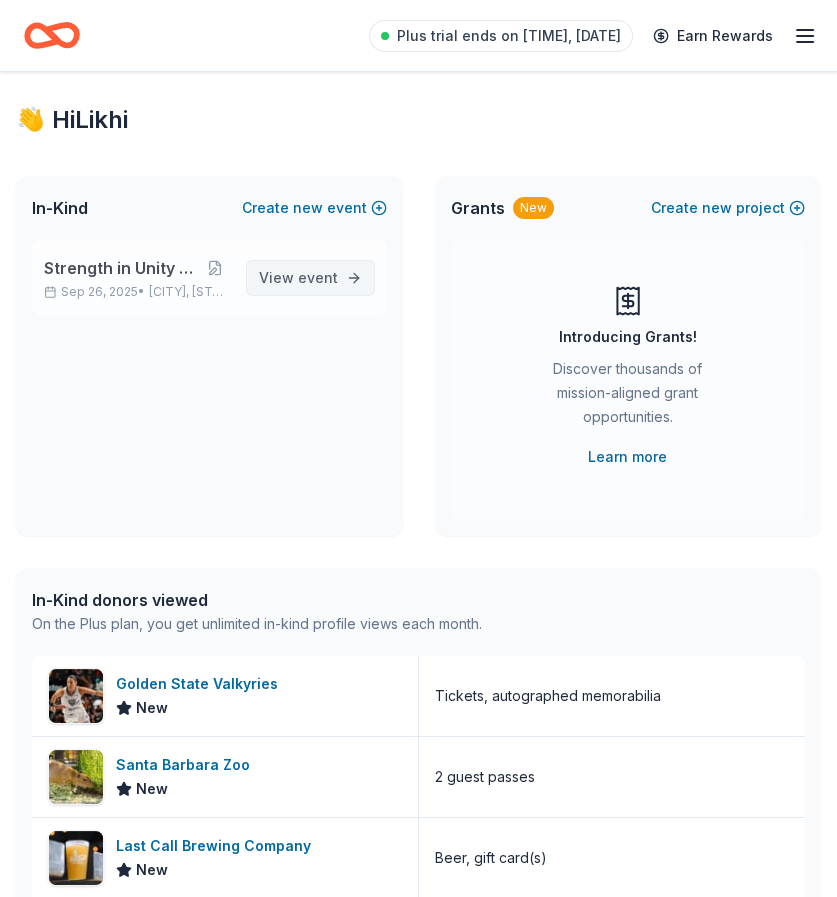 click on "event" at bounding box center [318, 277] 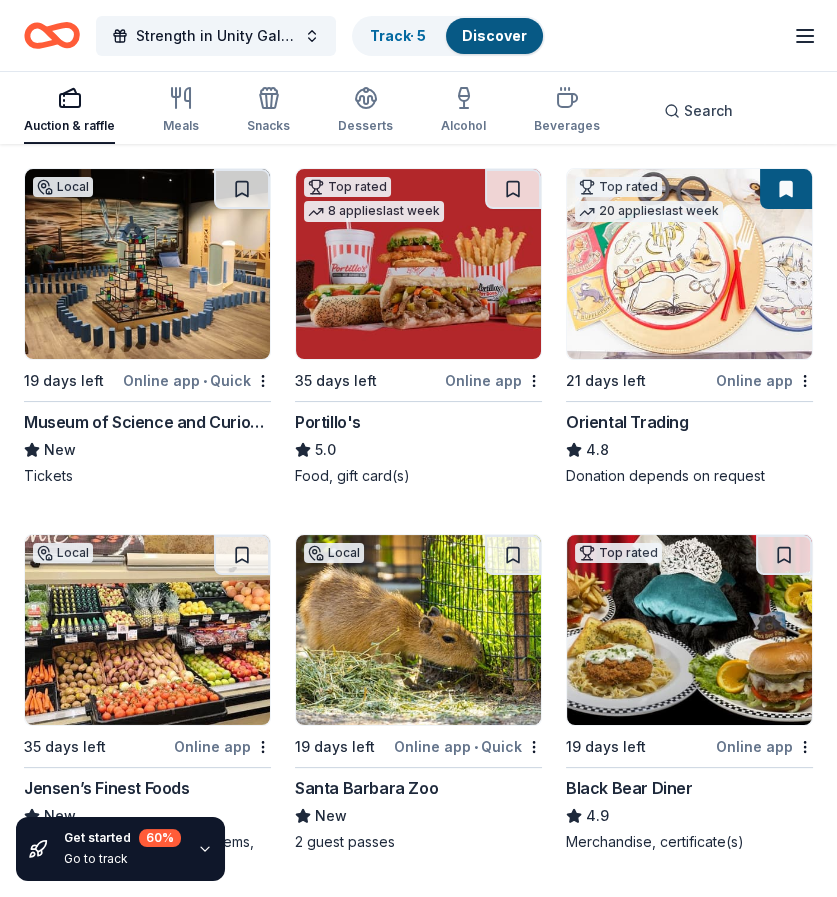 scroll, scrollTop: 203, scrollLeft: 0, axis: vertical 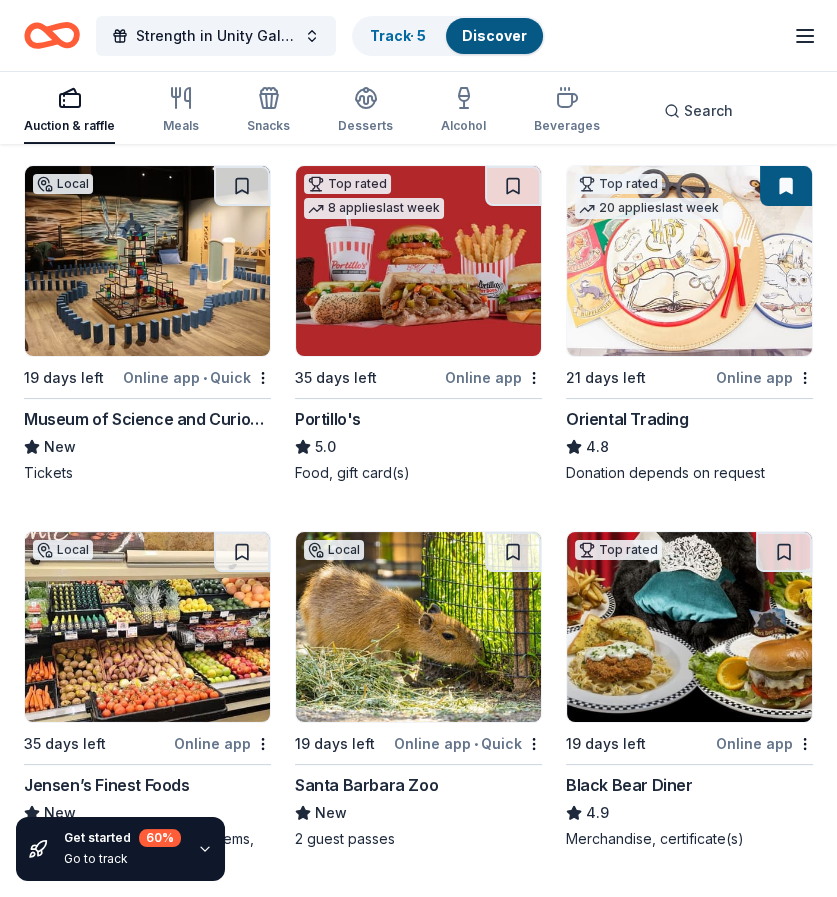 click at bounding box center (147, 261) 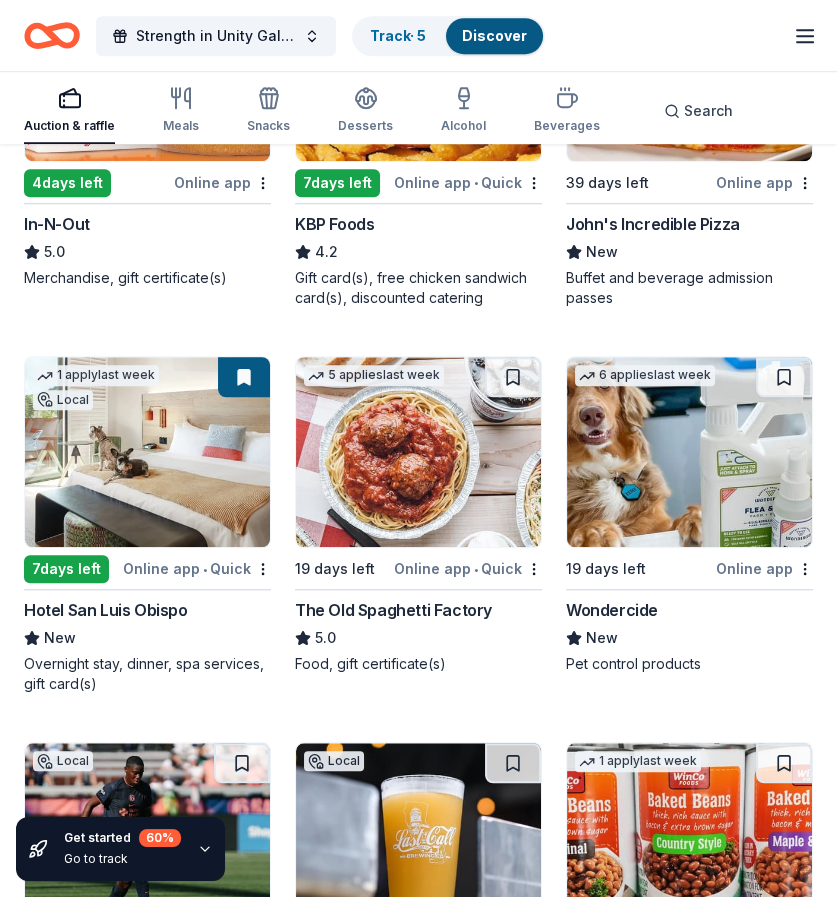 scroll, scrollTop: 1536, scrollLeft: 0, axis: vertical 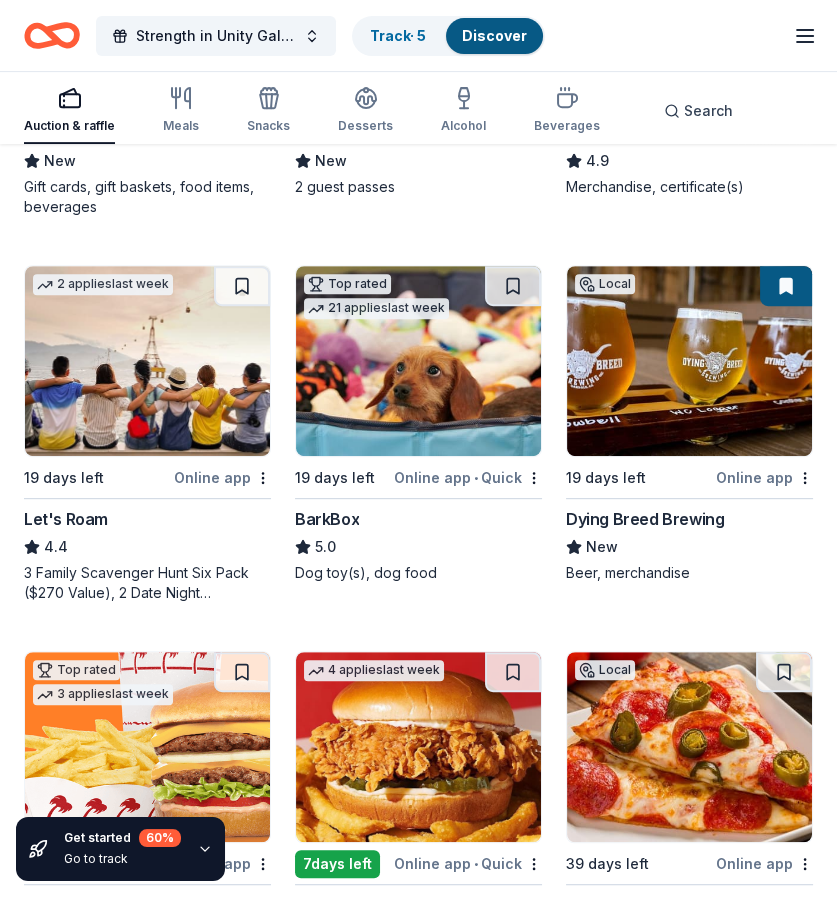 click at bounding box center (418, 361) 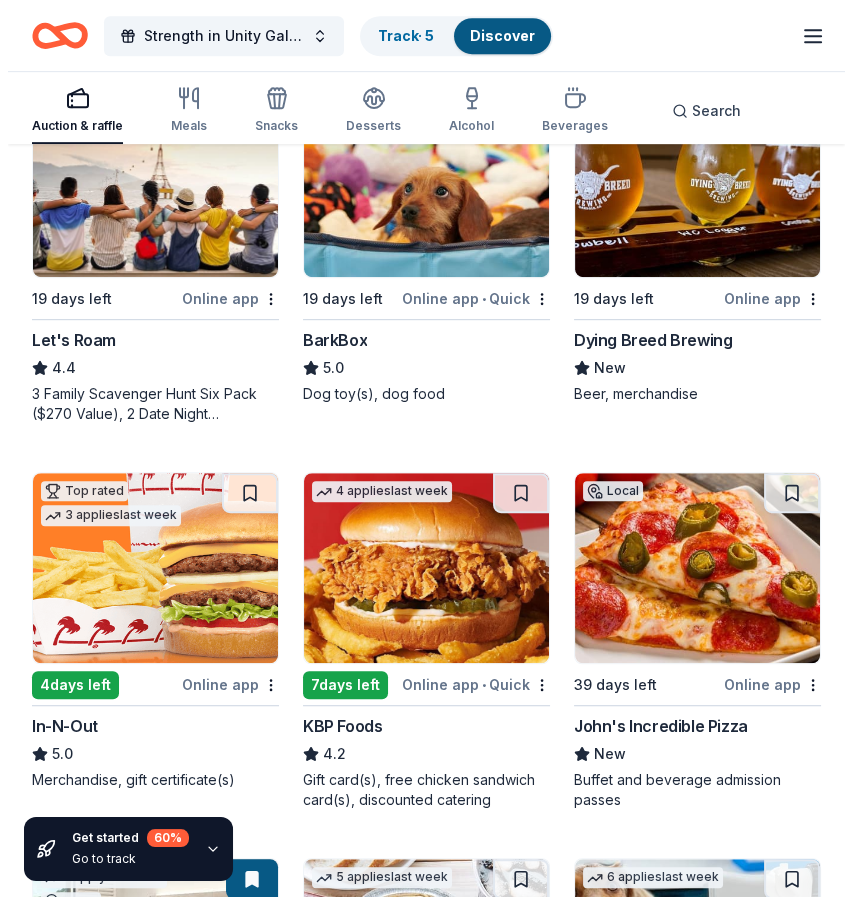 scroll, scrollTop: 1035, scrollLeft: 0, axis: vertical 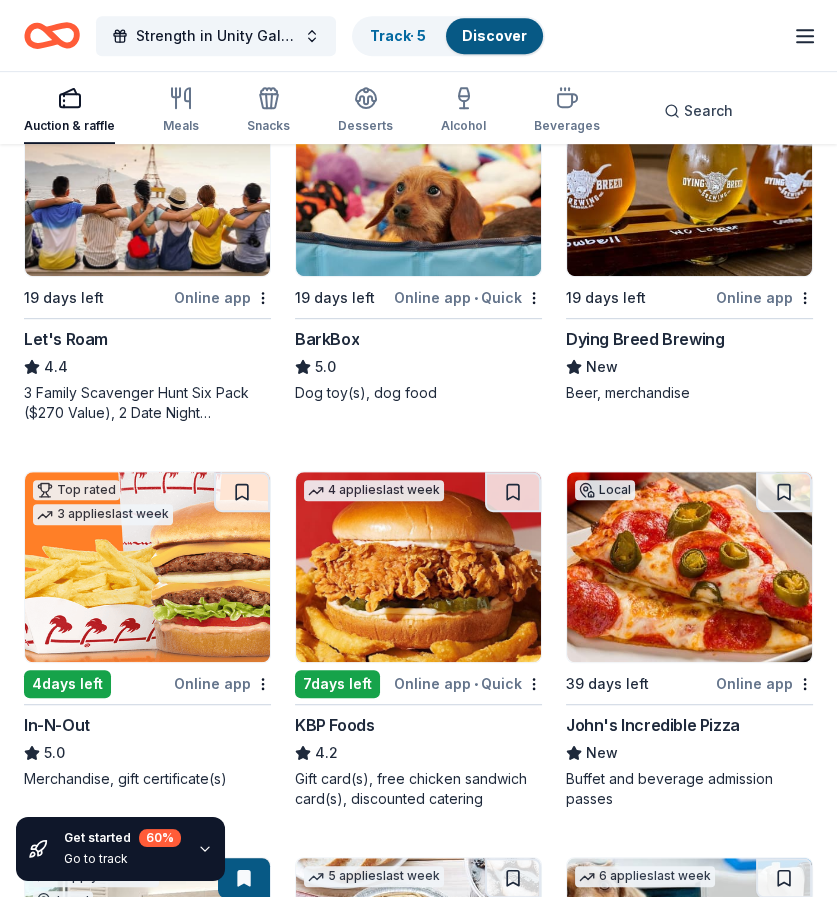 click at bounding box center (147, 567) 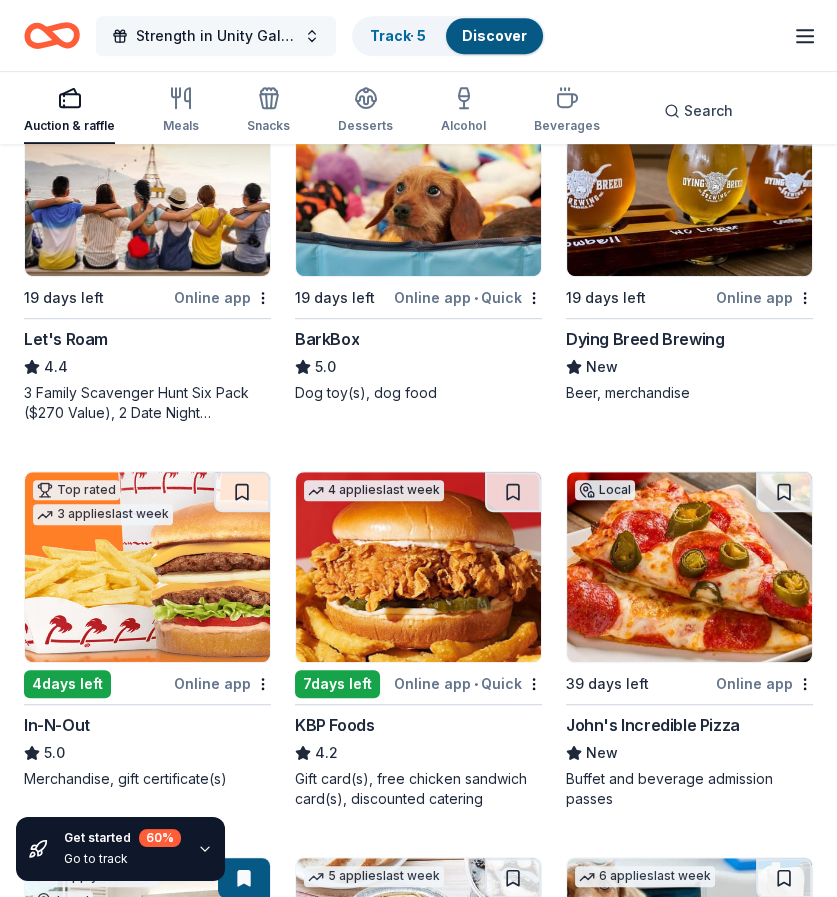 click on "Strength in Unity Gala 2025" at bounding box center [216, 36] 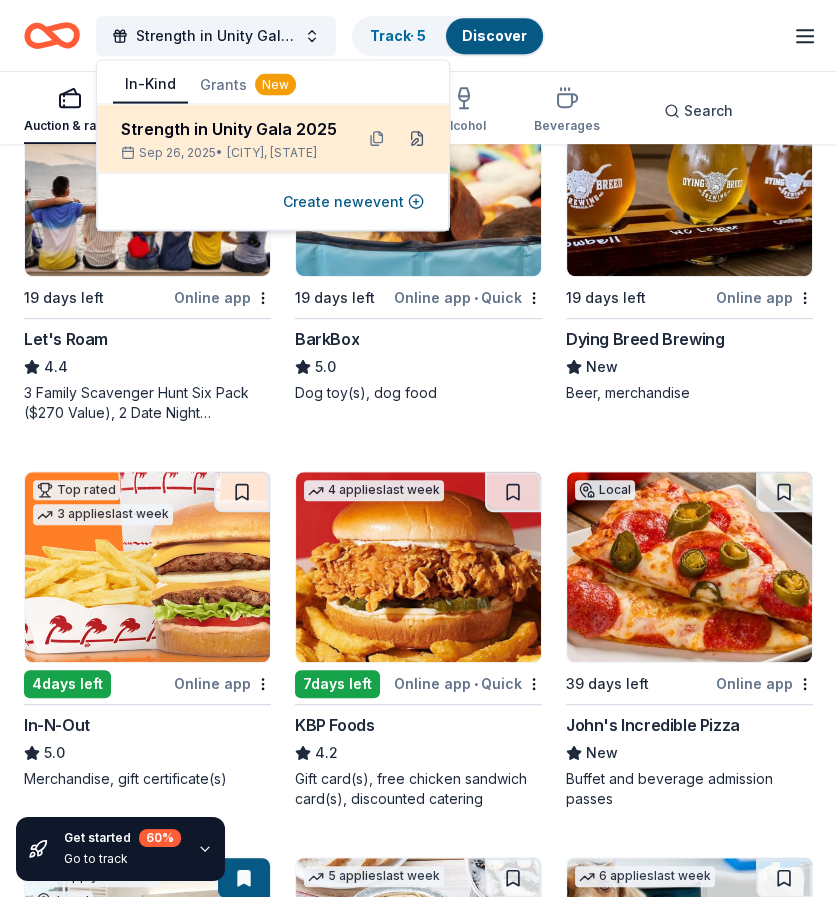 click at bounding box center [417, 139] 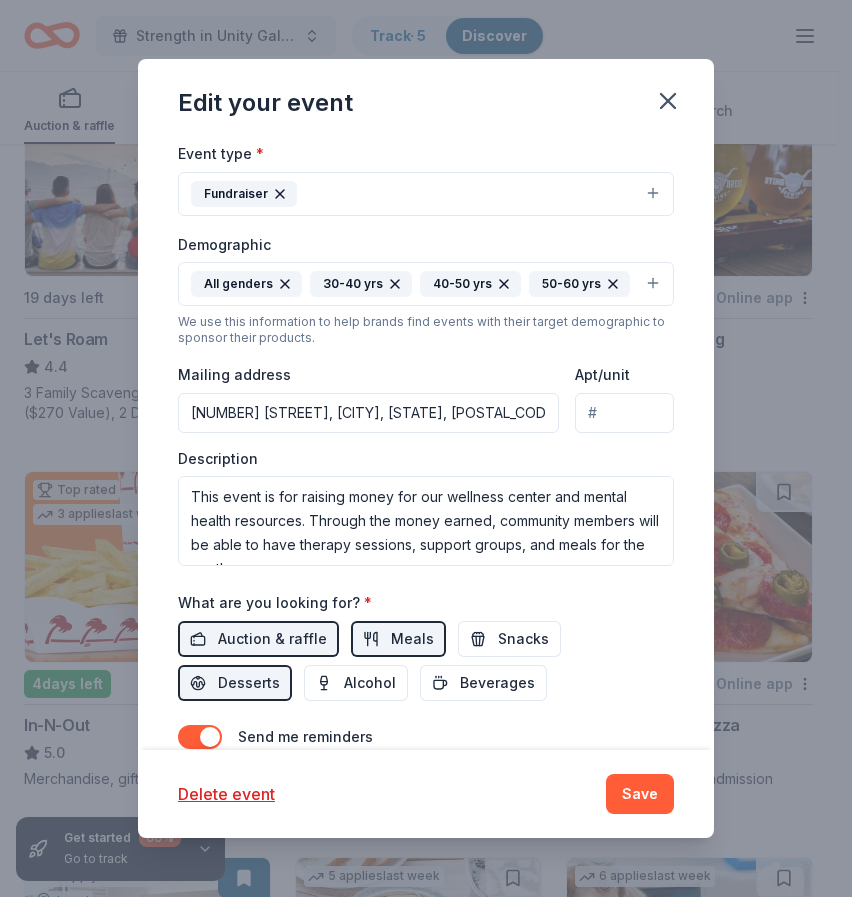 scroll, scrollTop: 406, scrollLeft: 0, axis: vertical 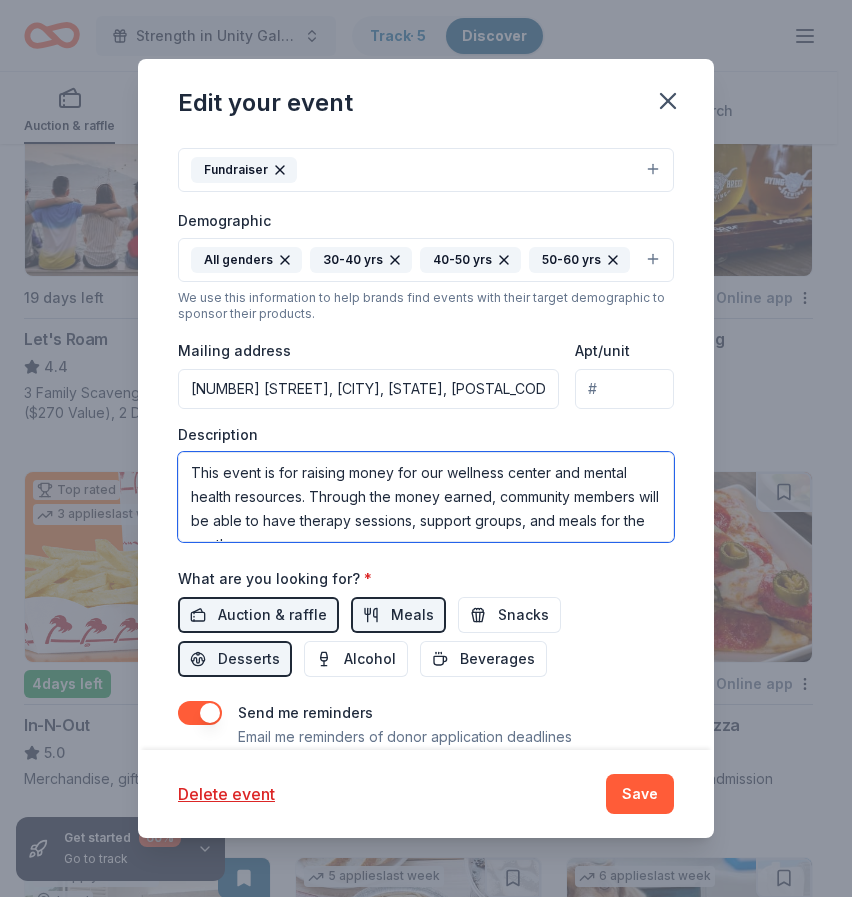 click on "This event is for raising money for our wellness center and mental health resources. Through the money earned, community members will be able to have therapy sessions, support groups, and meals for the youth." at bounding box center [426, 497] 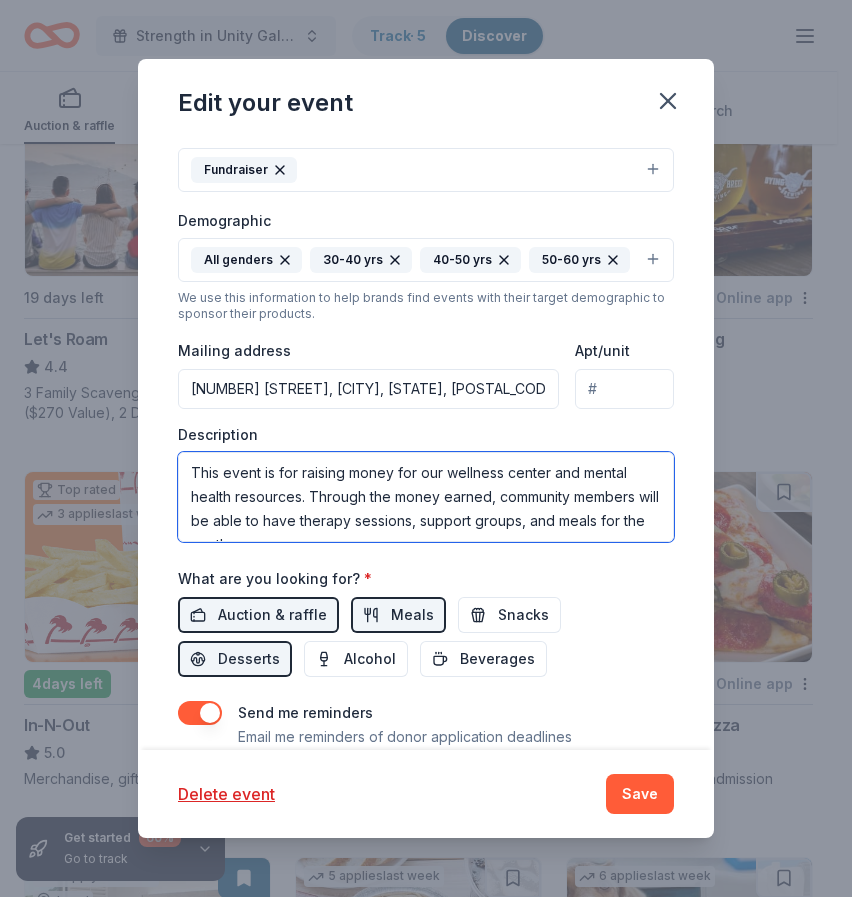 scroll, scrollTop: 24, scrollLeft: 0, axis: vertical 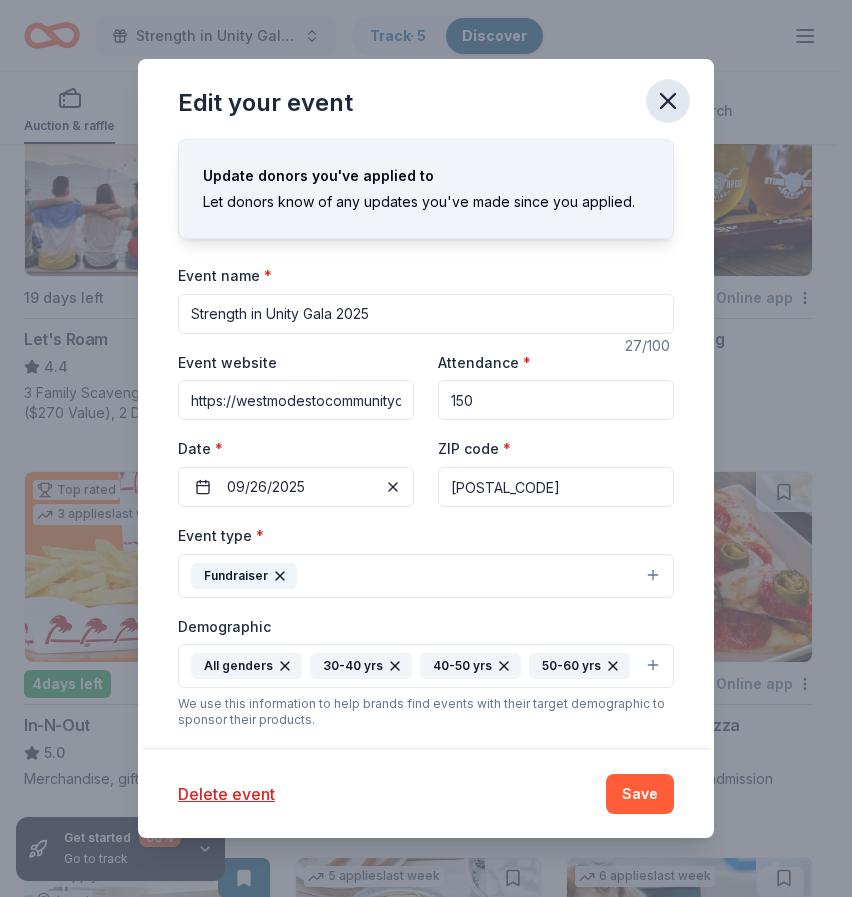 click 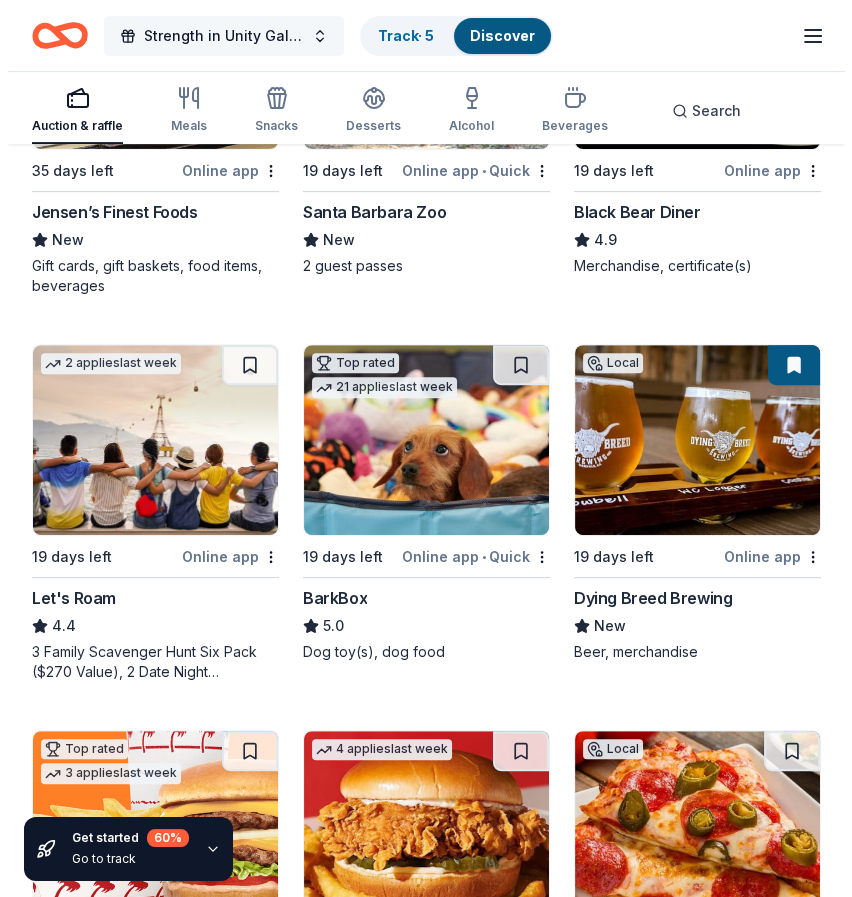 scroll, scrollTop: 774, scrollLeft: 0, axis: vertical 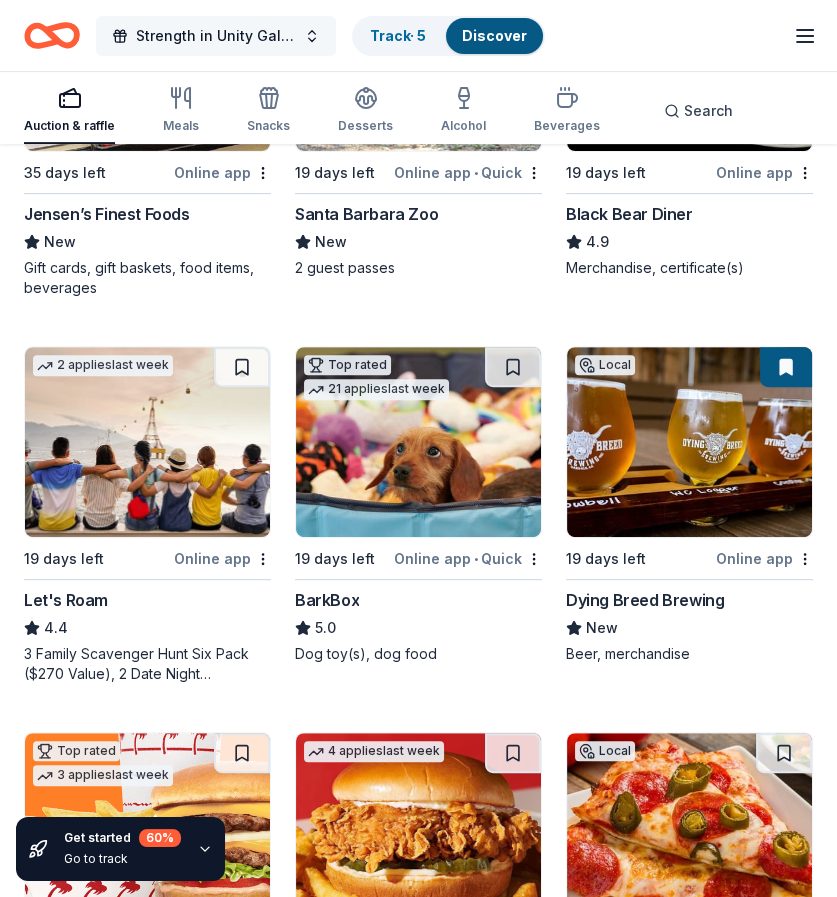click on "Strength in Unity Gala 2025" at bounding box center (216, 36) 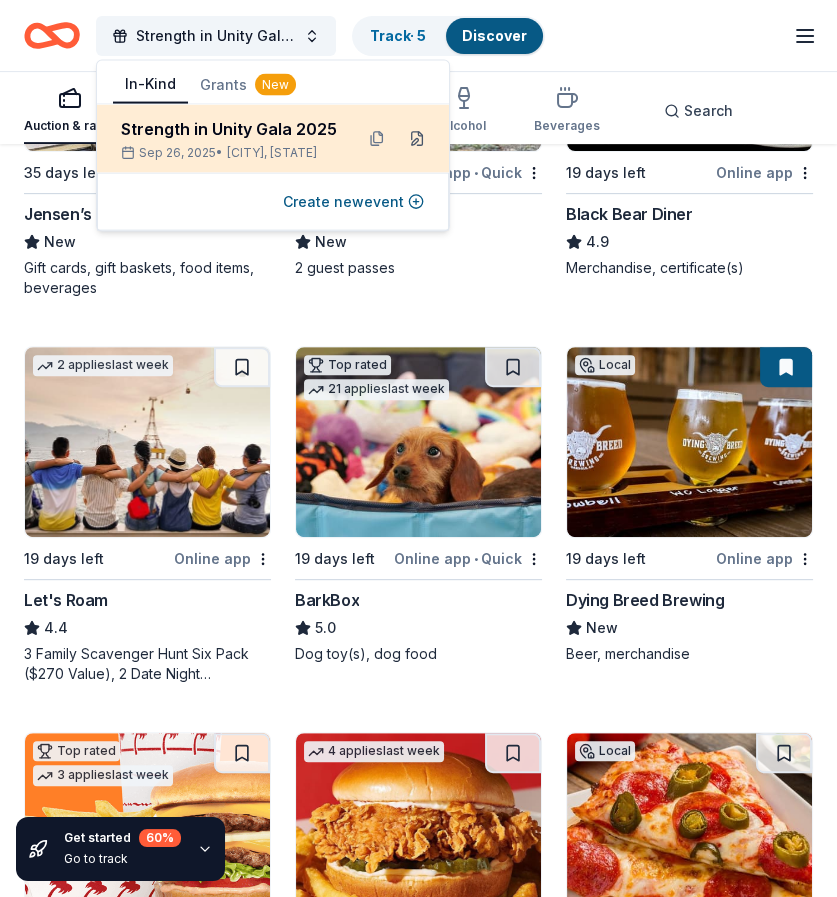 click at bounding box center (417, 139) 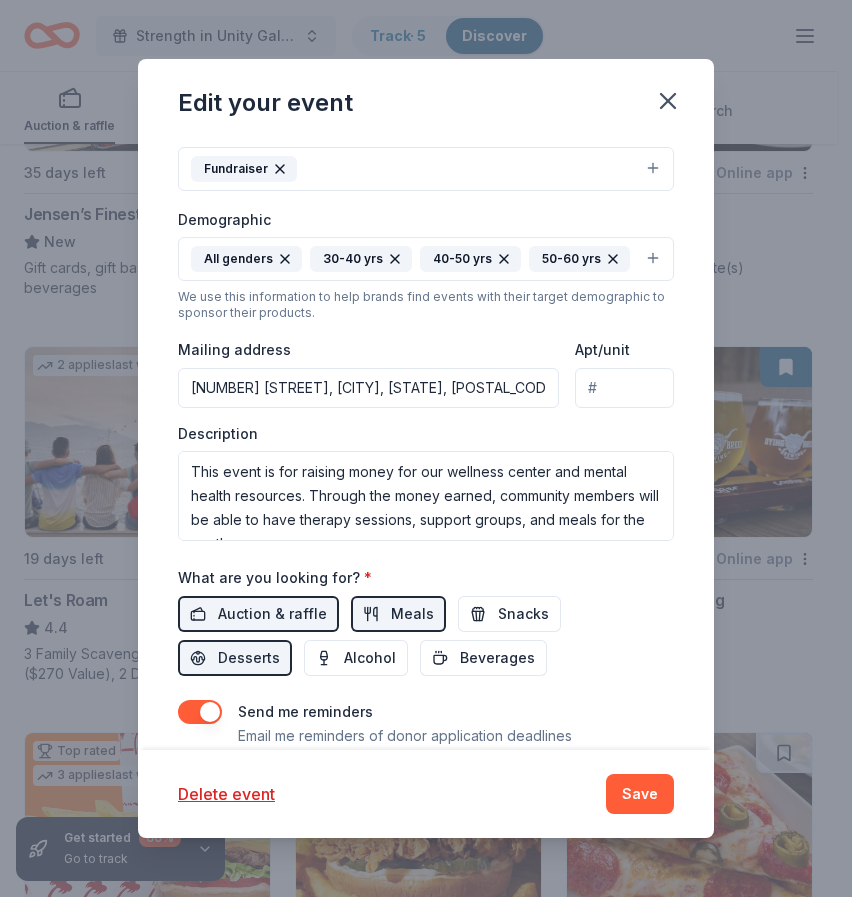 scroll, scrollTop: 416, scrollLeft: 0, axis: vertical 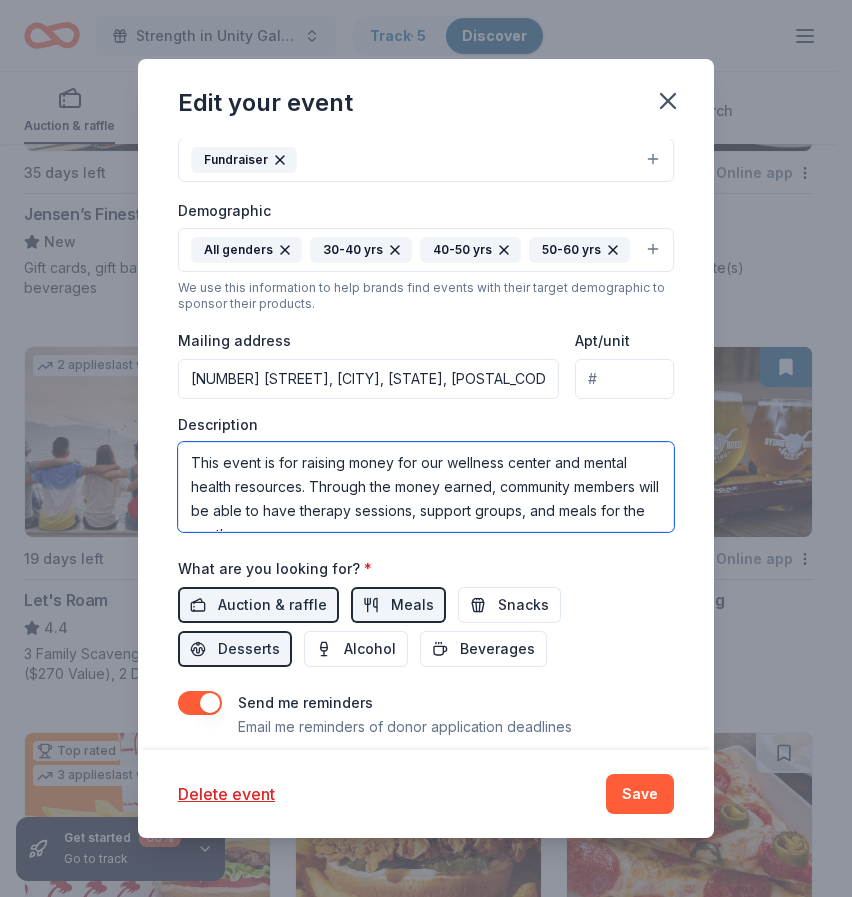 click on "This event is for raising money for our wellness center and mental health resources. Through the money earned, community members will be able to have therapy sessions, support groups, and meals for the youth." at bounding box center [426, 487] 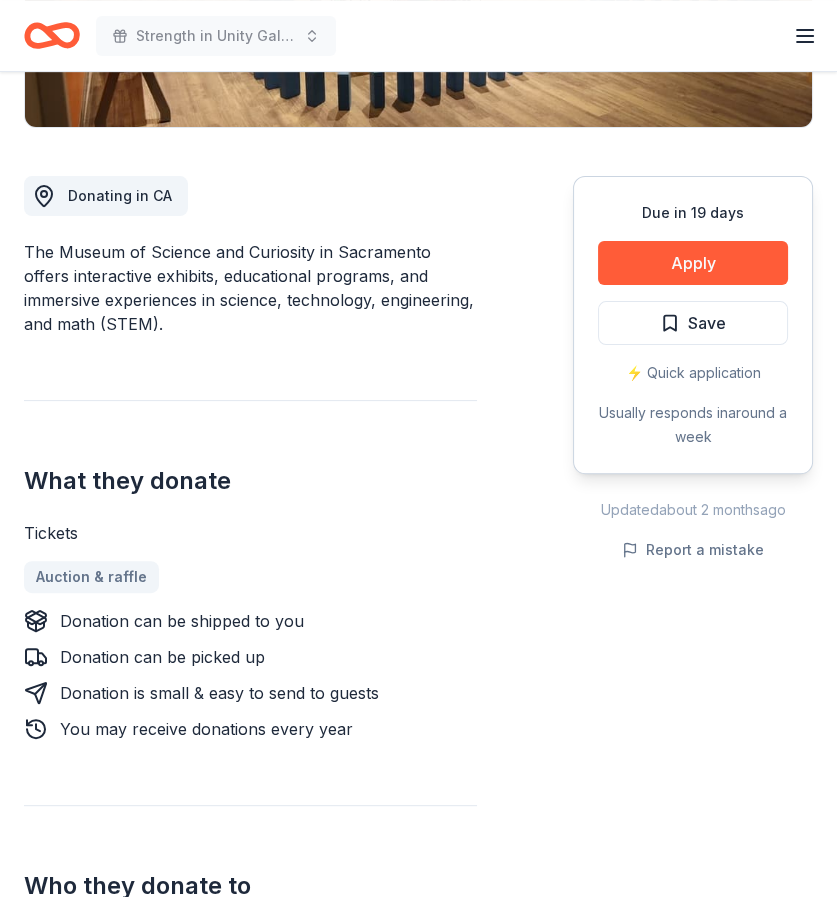 scroll, scrollTop: 0, scrollLeft: 0, axis: both 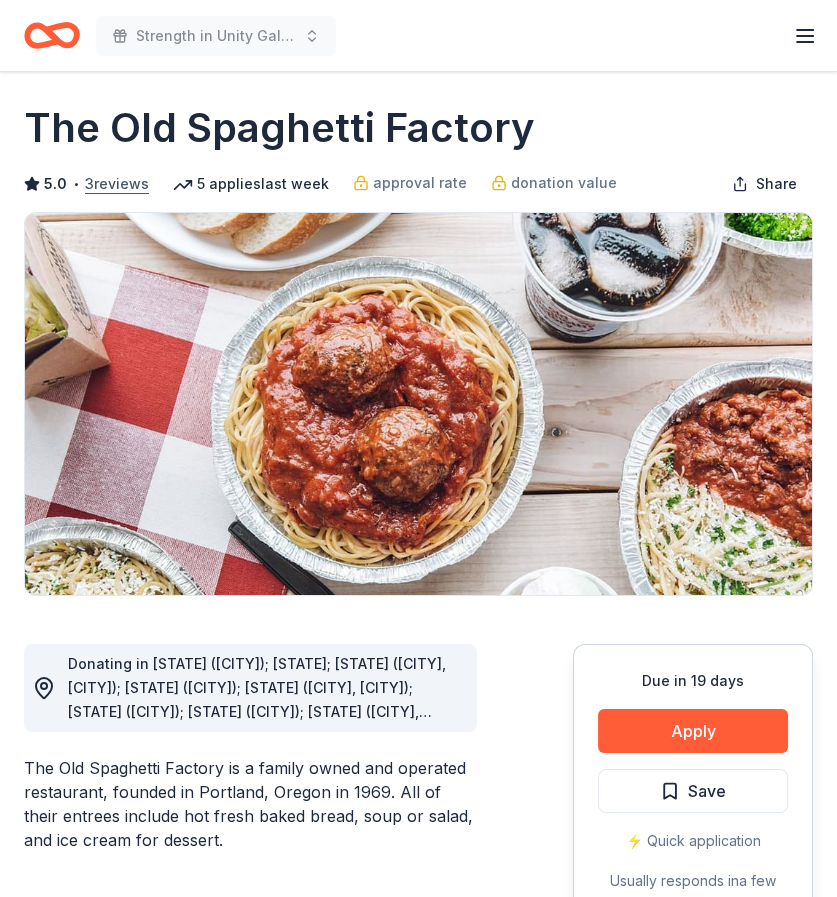 drag, startPoint x: 532, startPoint y: 130, endPoint x: 118, endPoint y: 182, distance: 417.25293 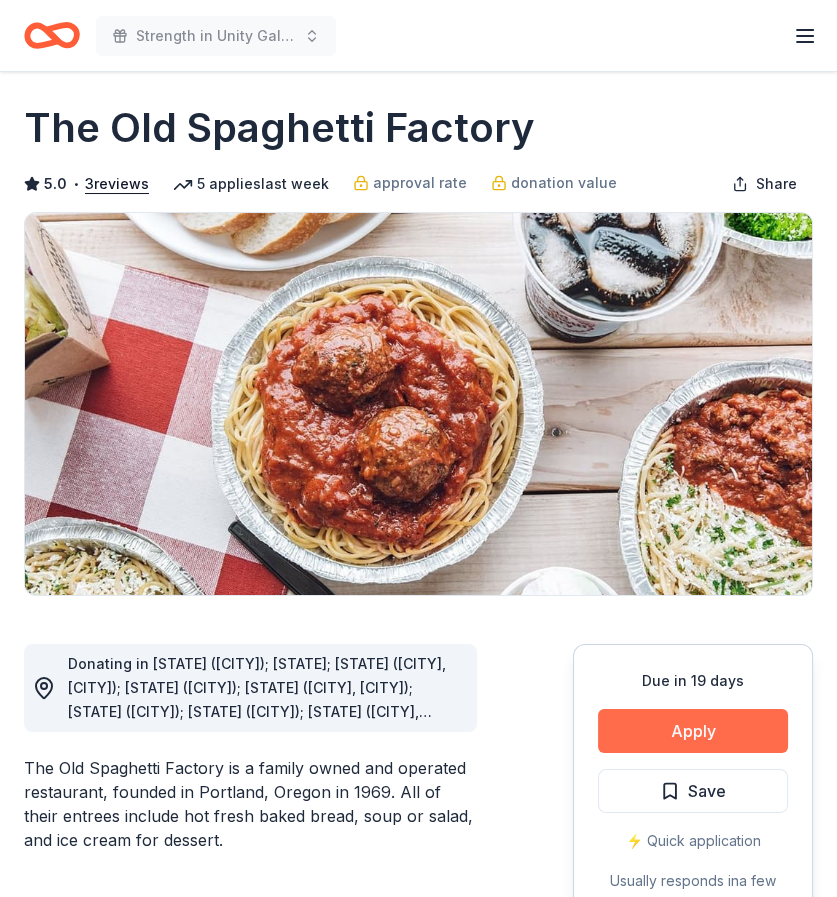 click on "Apply" at bounding box center [693, 731] 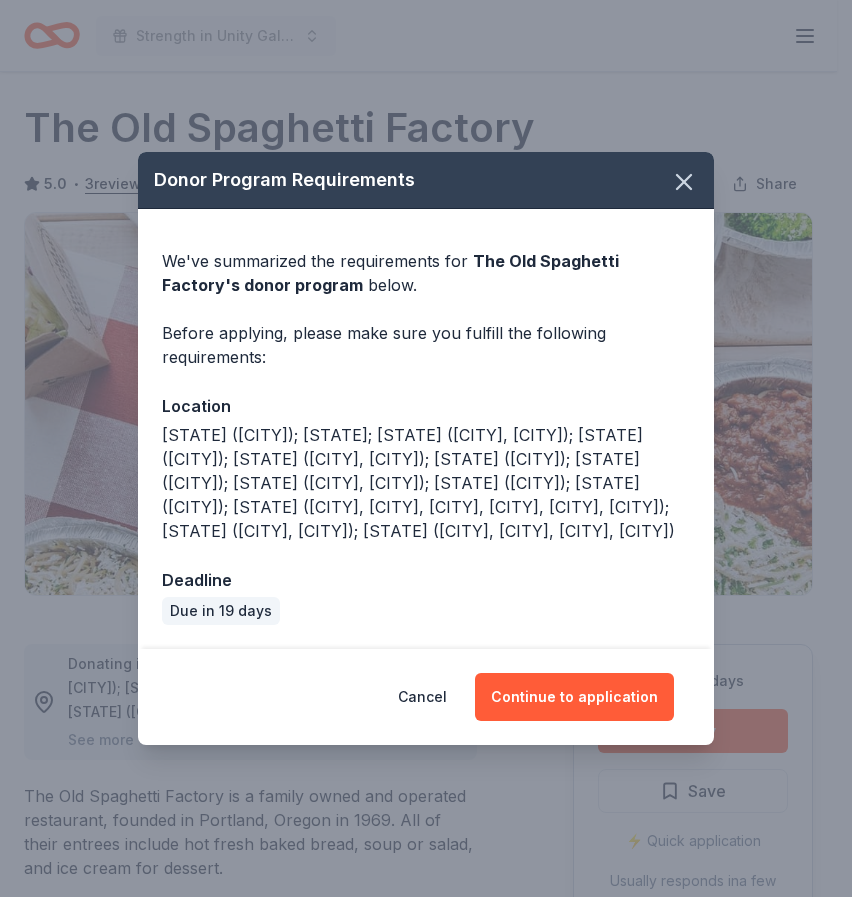 click on "Donor Program Requirements We've summarized the requirements for   The Old Spaghetti Factory 's donor program   below. Before applying, please make sure you fulfill the following requirements: Location AZ (Phoenix); CA; CO (Colorado, Westminster); HI (Honolulu); IN (Carmel, Indianapolis); KS (Wichita); KY (Louisville); MO (Chesterfield, St. Louis); OH (Fairfield); OK (Oklahoma City); OR (Clackamas, Corvallis, Eugene, Hillsboro, Portland, Sherwood); UT (Salt Lake City, Taylorsville); WA (Lynnwood, Spokane, Tacoma, Vancouver) Deadline Due in 19 days Cancel Continue to application" at bounding box center (426, 448) 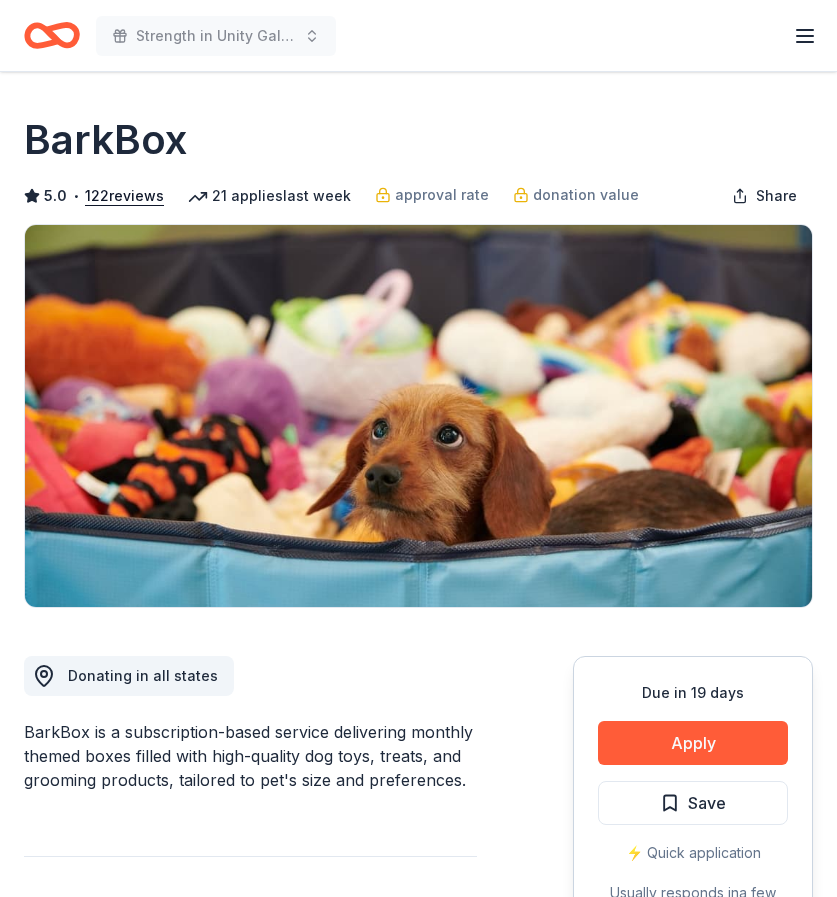 scroll, scrollTop: 0, scrollLeft: 0, axis: both 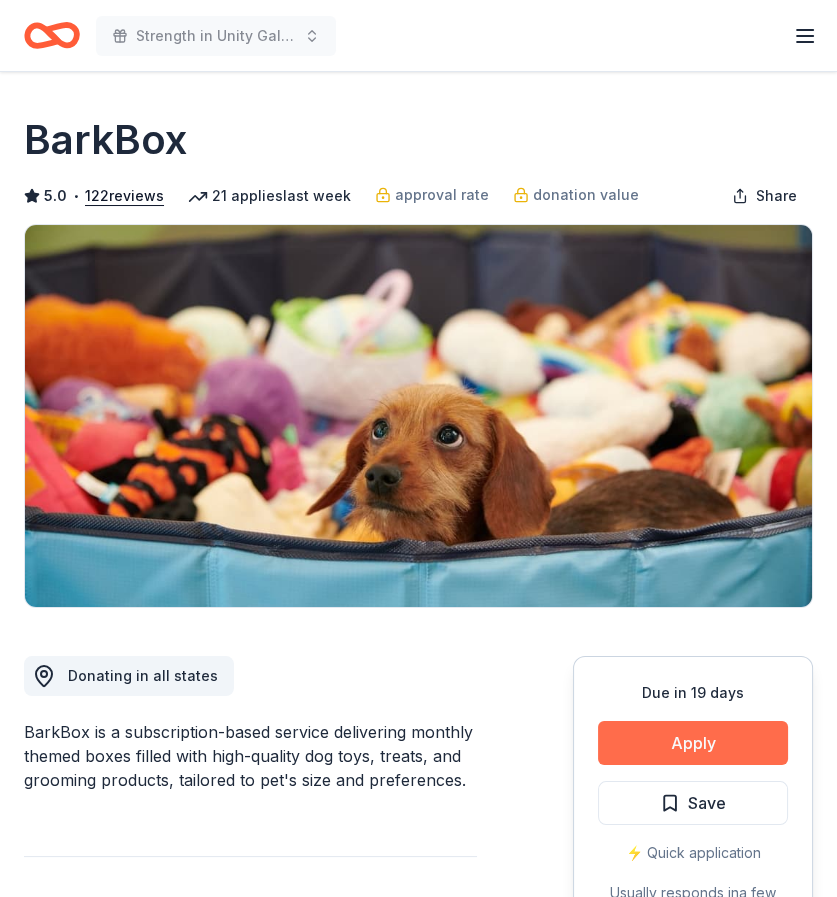 click on "Apply" at bounding box center [693, 743] 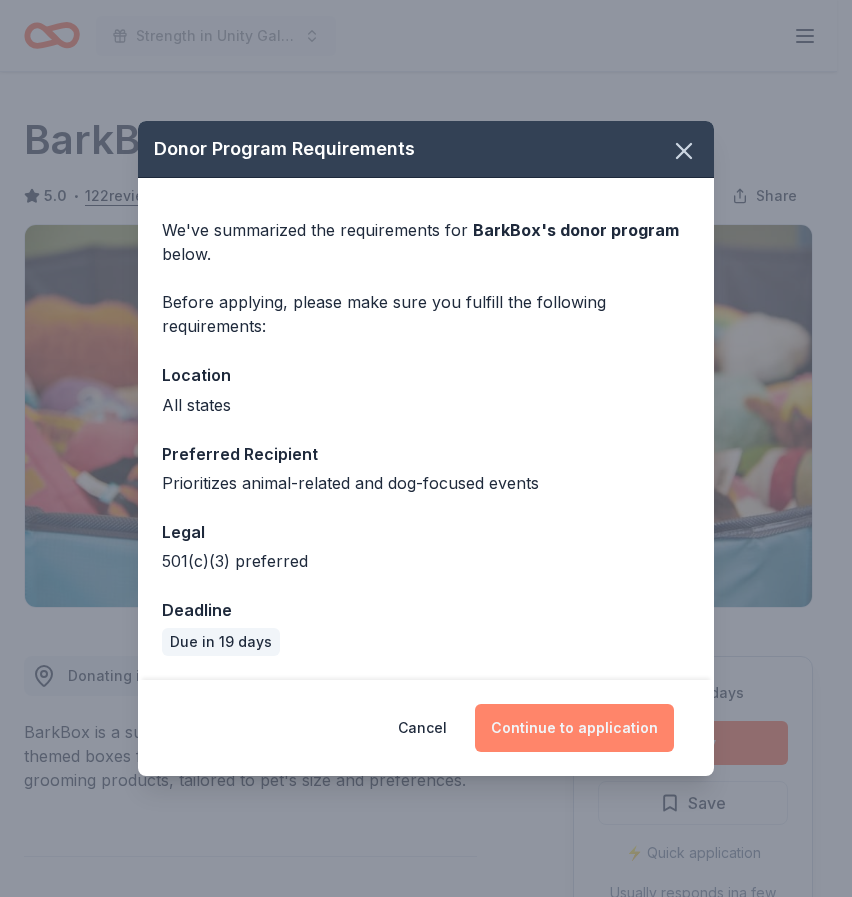 click on "Continue to application" at bounding box center [574, 728] 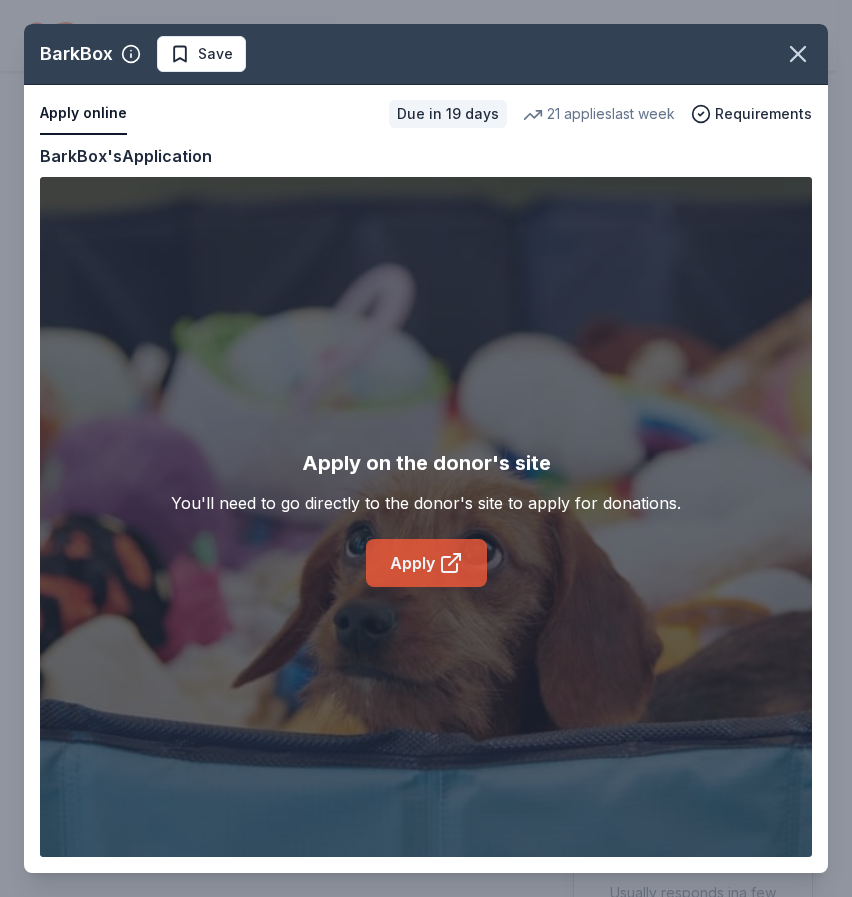 click on "Apply" at bounding box center [426, 563] 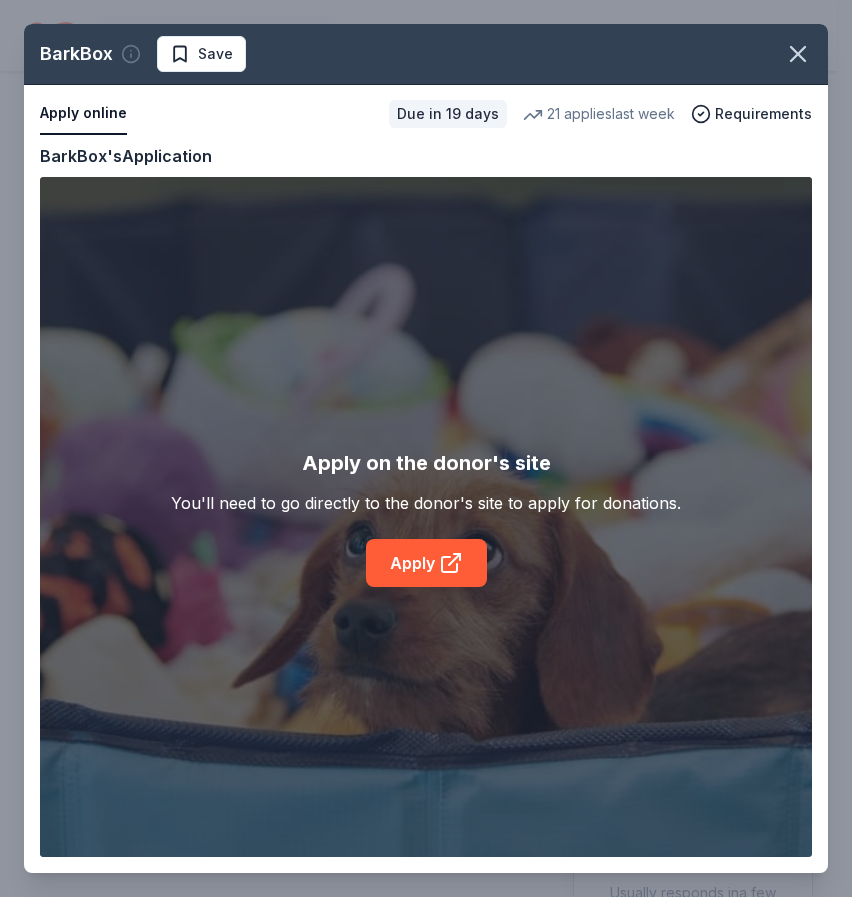 click 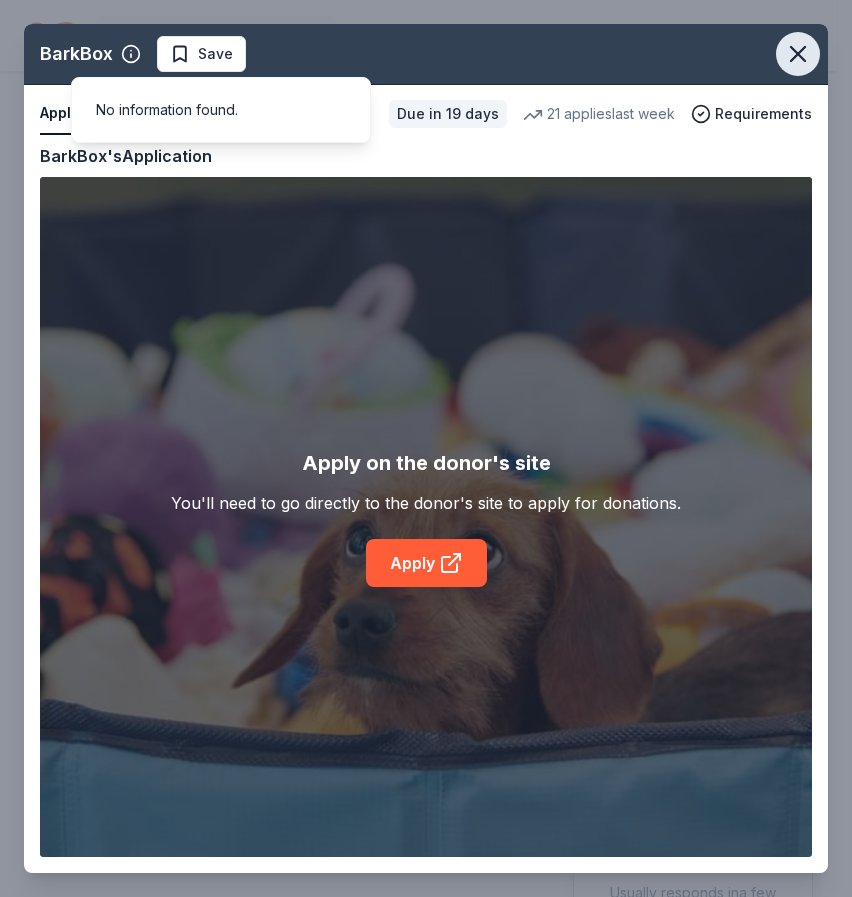 click 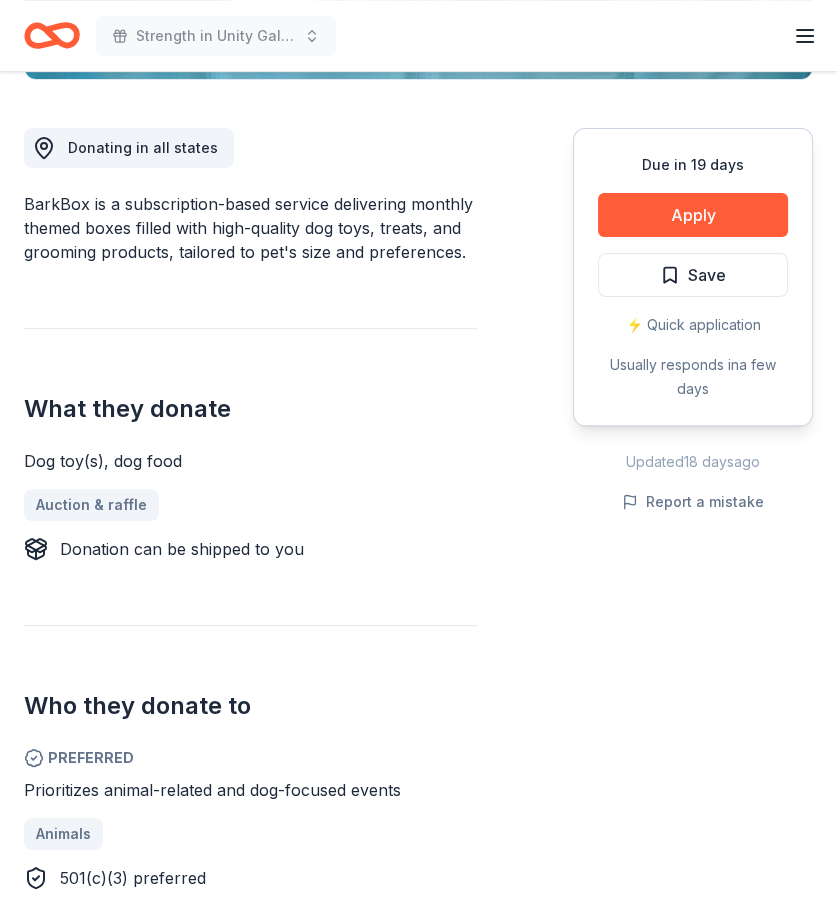 scroll, scrollTop: 0, scrollLeft: 0, axis: both 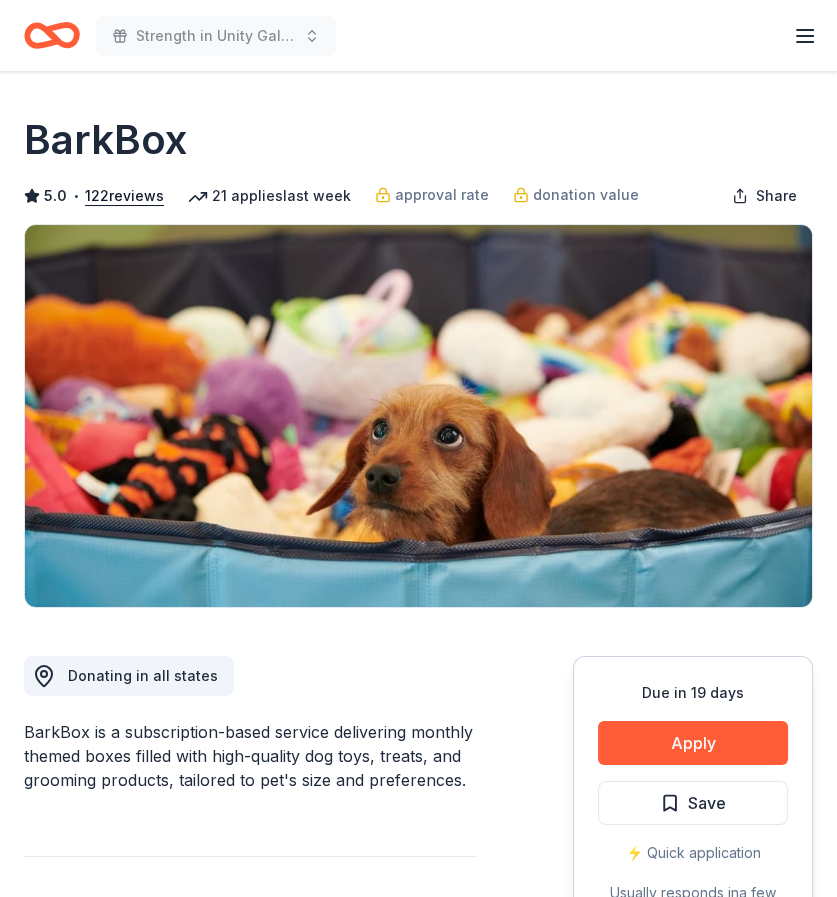 click 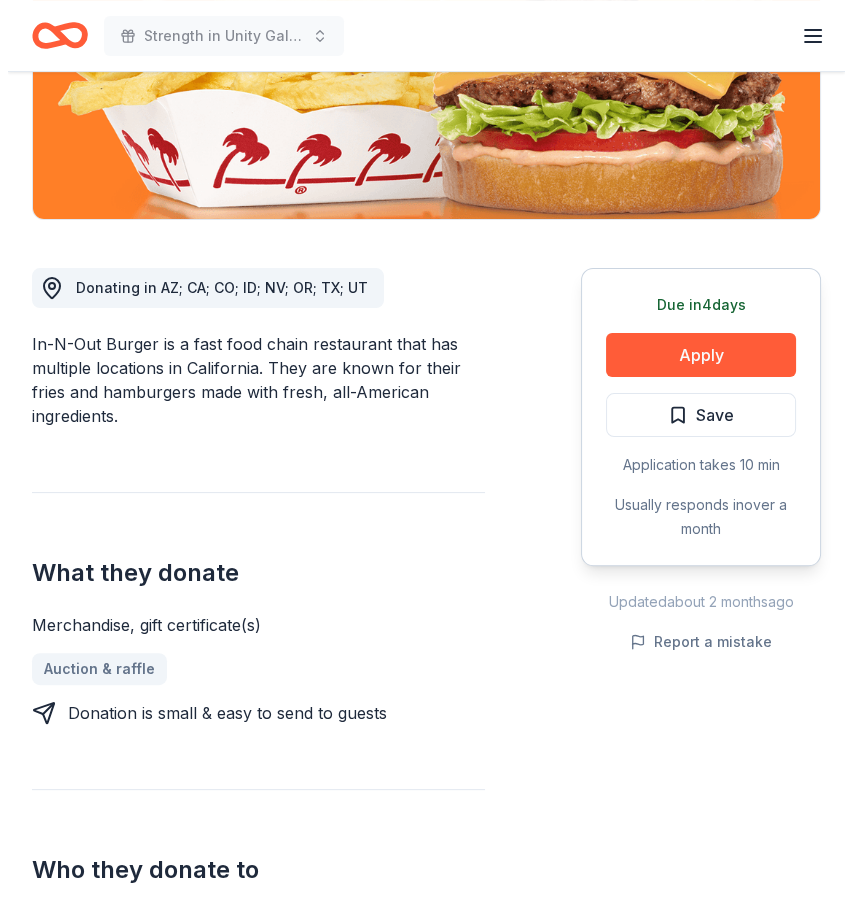 scroll, scrollTop: 390, scrollLeft: 0, axis: vertical 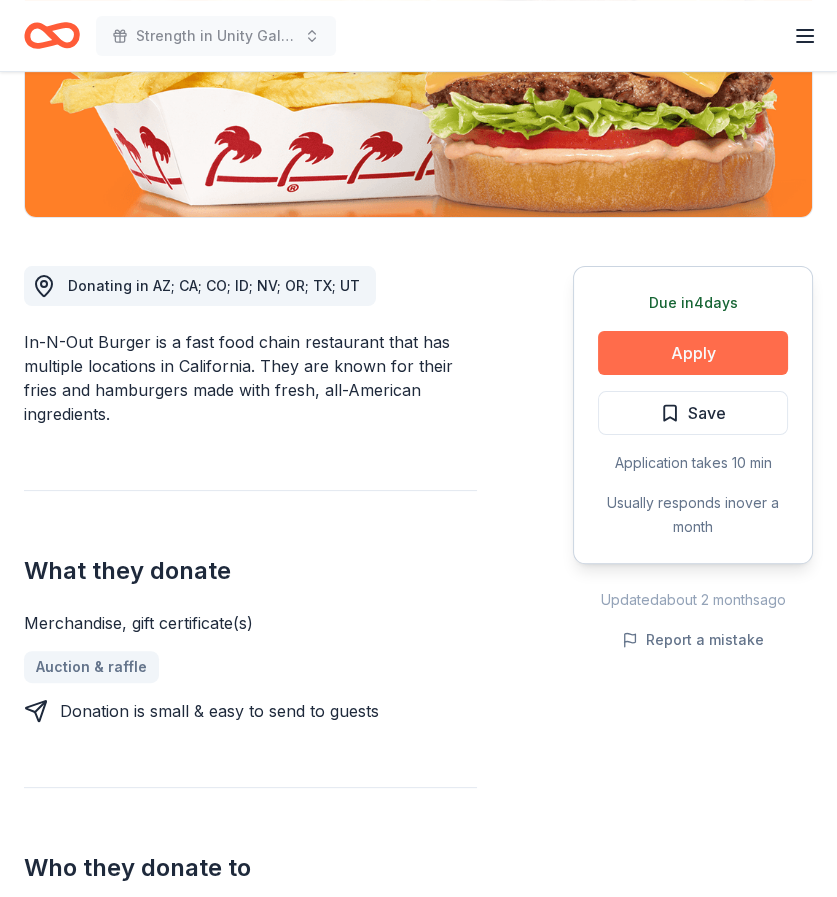click on "Apply" at bounding box center [693, 353] 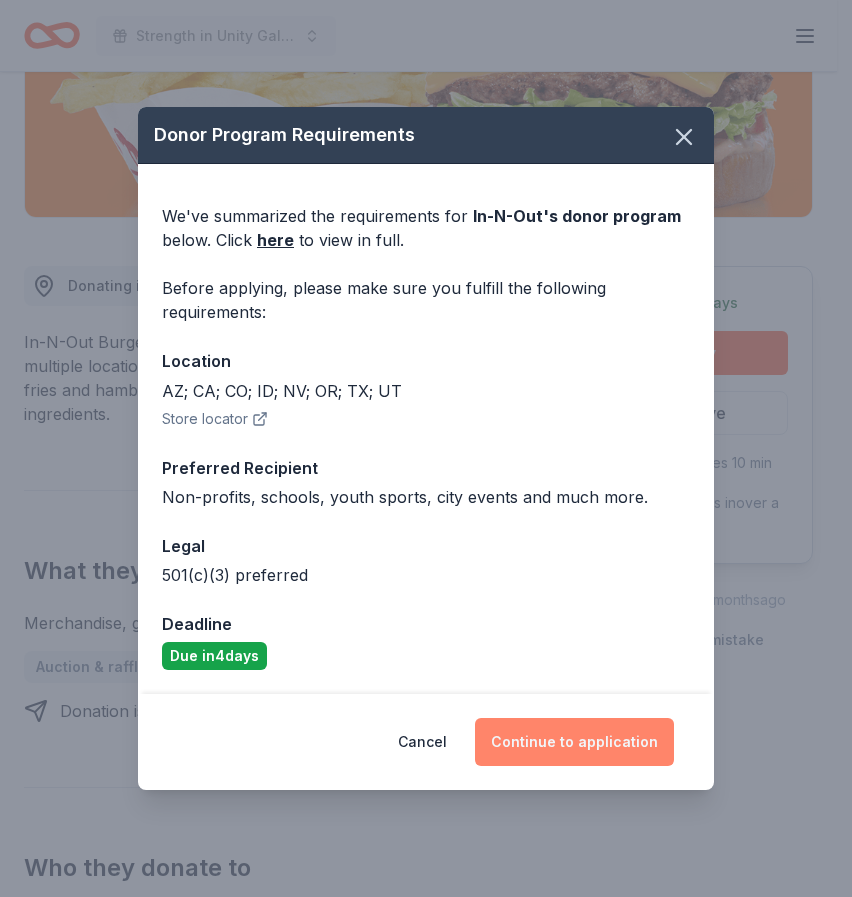 click on "Continue to application" at bounding box center [574, 742] 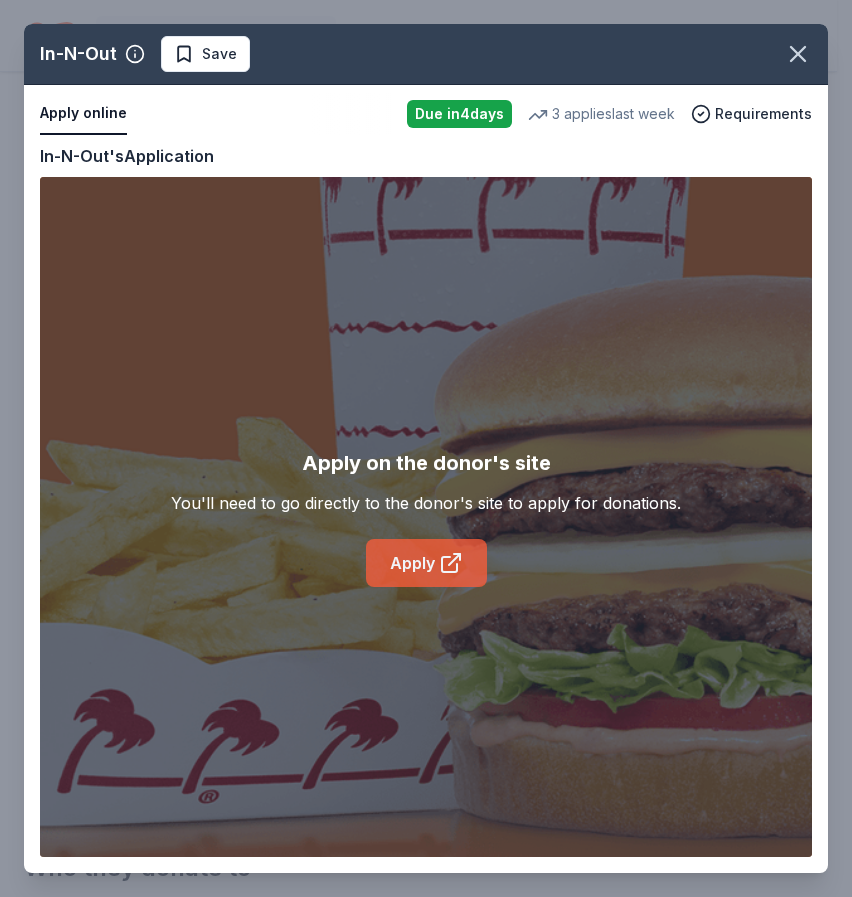 click on "Apply" at bounding box center (426, 563) 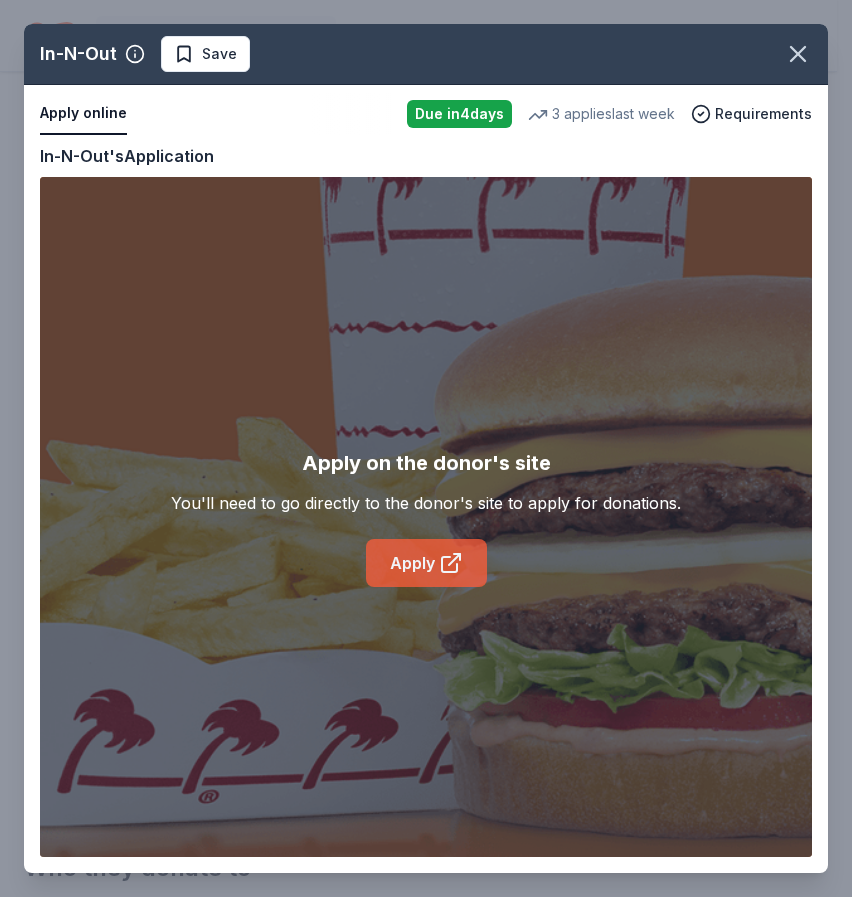 click on "Apply" at bounding box center [426, 563] 